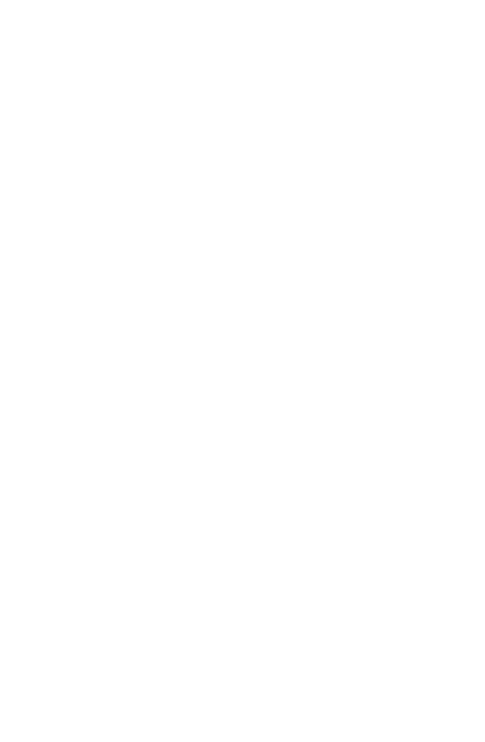 scroll, scrollTop: 0, scrollLeft: 0, axis: both 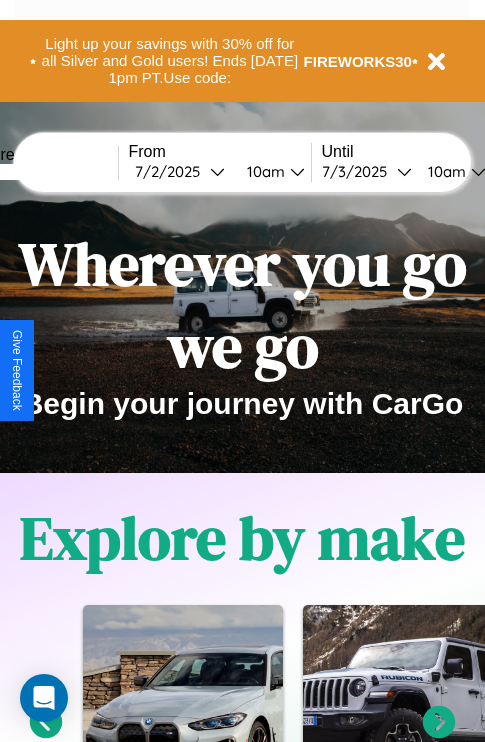 click at bounding box center [43, 172] 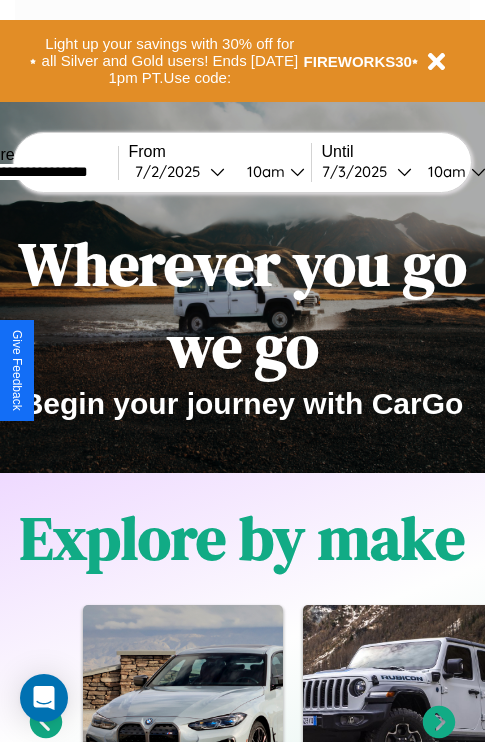 type on "**********" 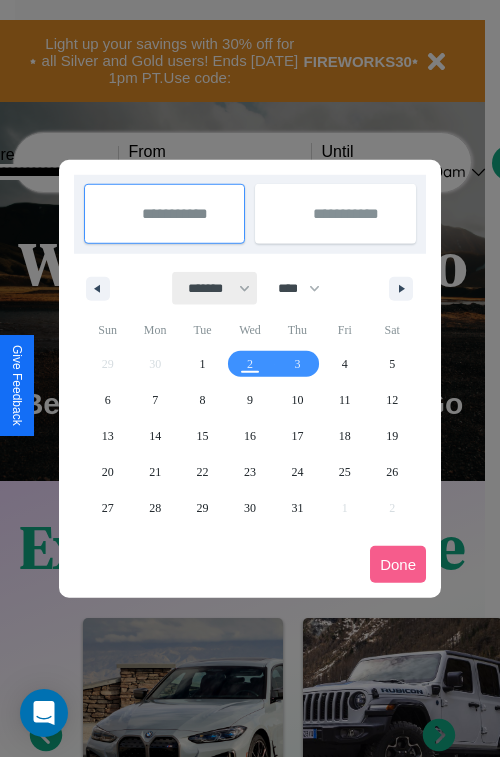 click on "******* ******** ***** ***** *** **** **** ****** ********* ******* ******** ********" at bounding box center [215, 288] 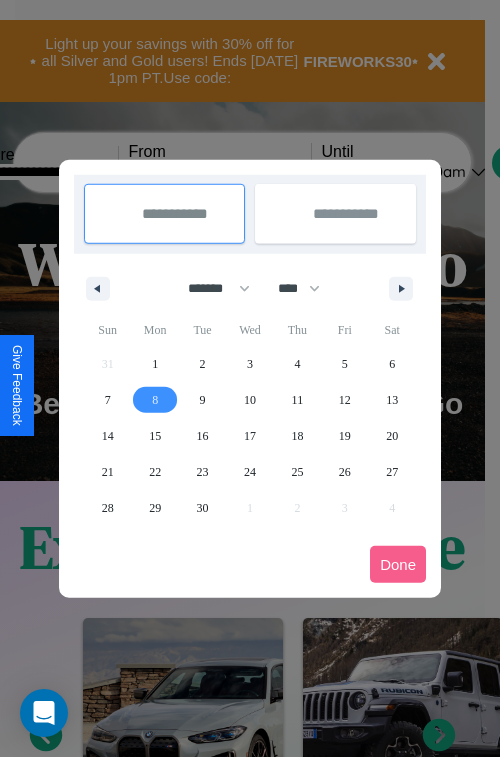 click on "8" at bounding box center (155, 400) 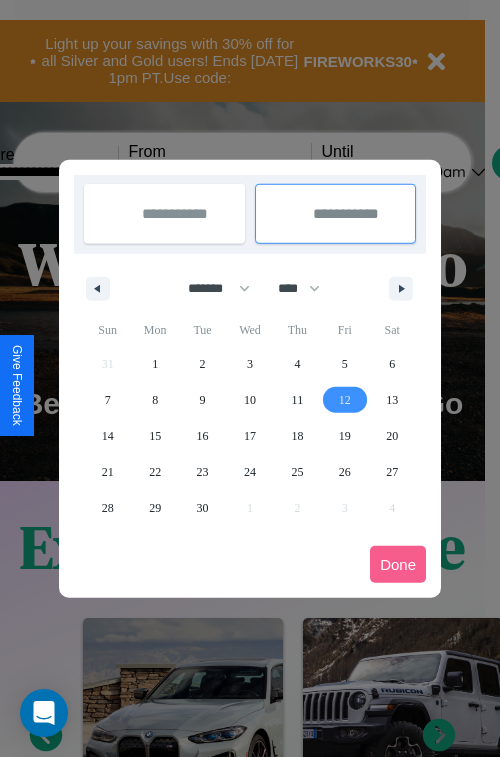 click on "12" at bounding box center (345, 400) 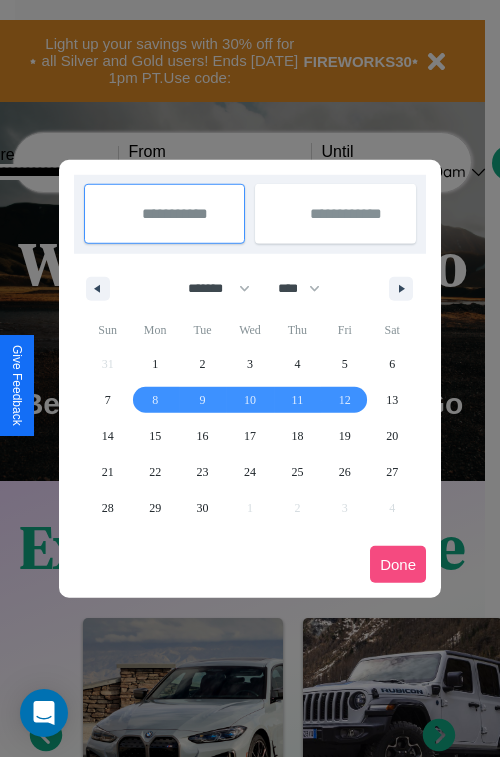 click on "Done" at bounding box center [398, 564] 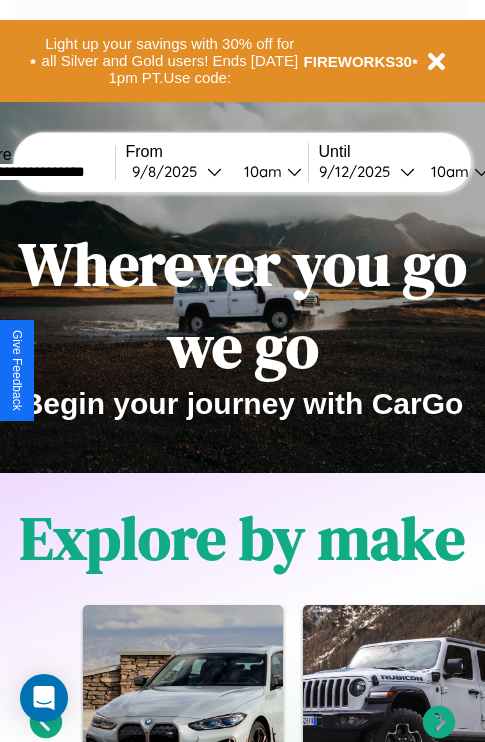 scroll, scrollTop: 0, scrollLeft: 71, axis: horizontal 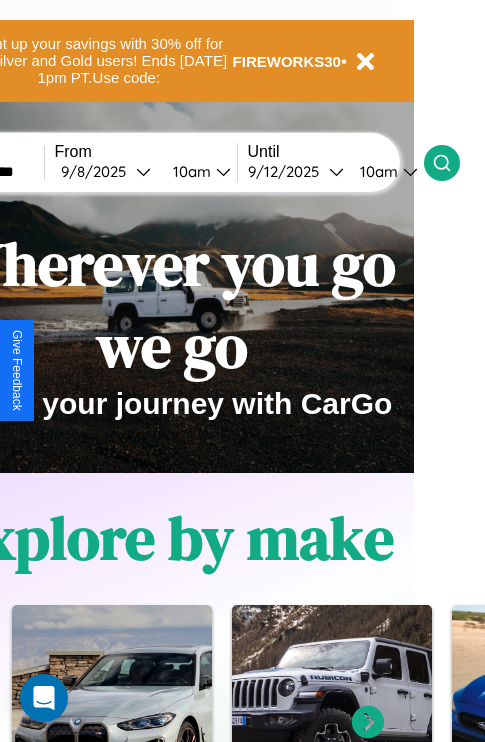 click 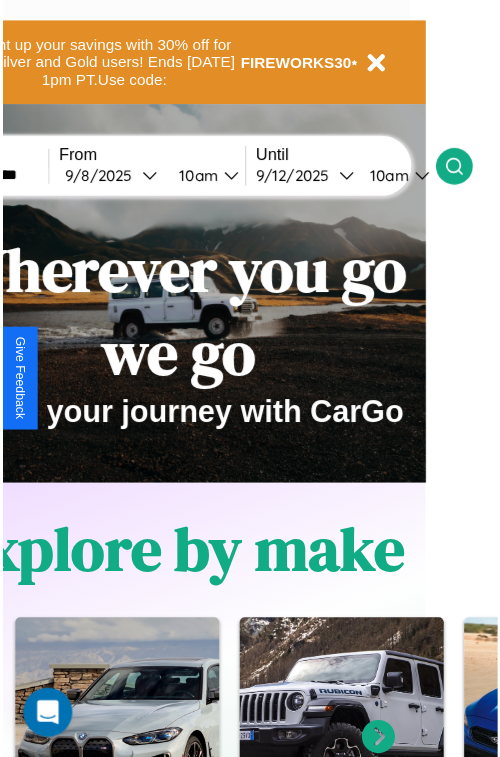 scroll, scrollTop: 0, scrollLeft: 0, axis: both 